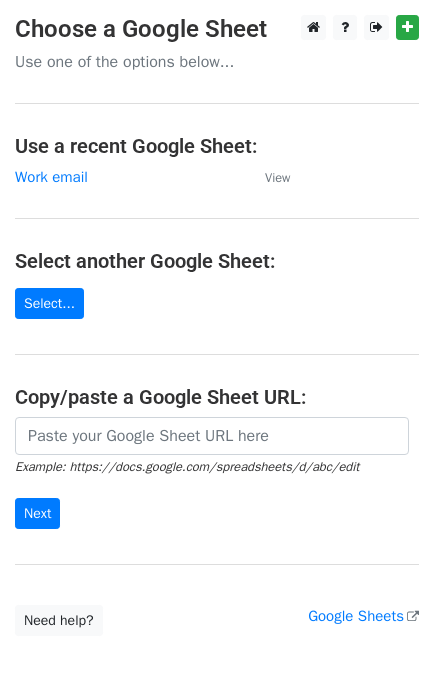 scroll, scrollTop: 0, scrollLeft: 0, axis: both 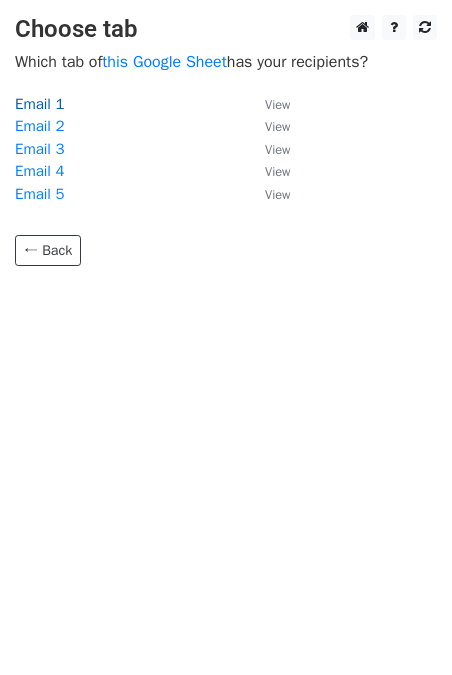 click on "Email 1" at bounding box center (39, 104) 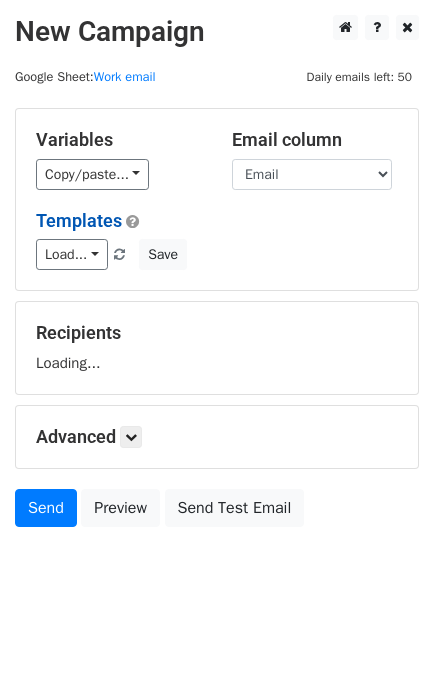 scroll, scrollTop: 0, scrollLeft: 0, axis: both 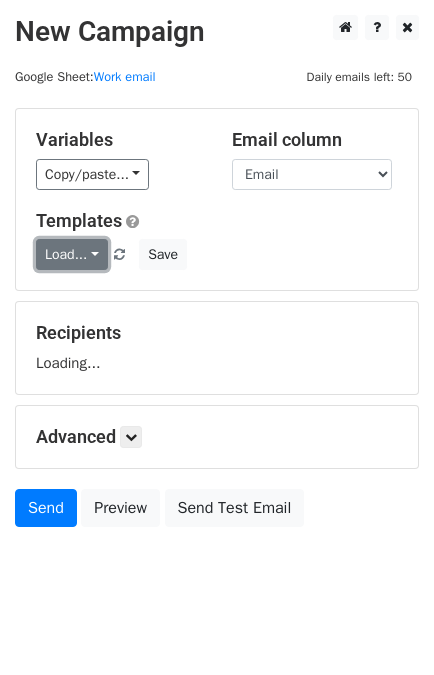 click on "Load..." at bounding box center [72, 254] 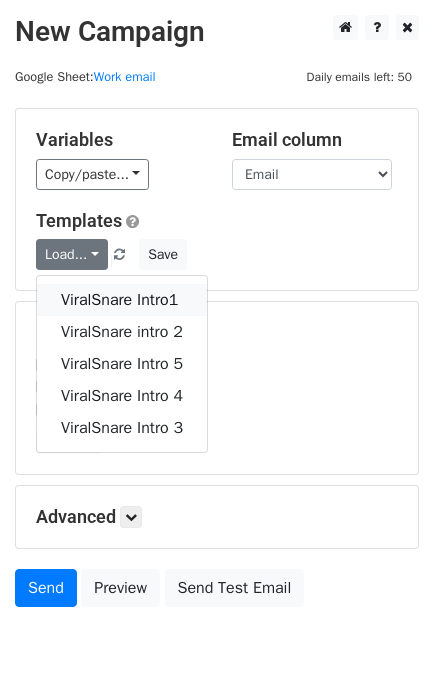 click on "ViralSnare Intro1" at bounding box center [122, 300] 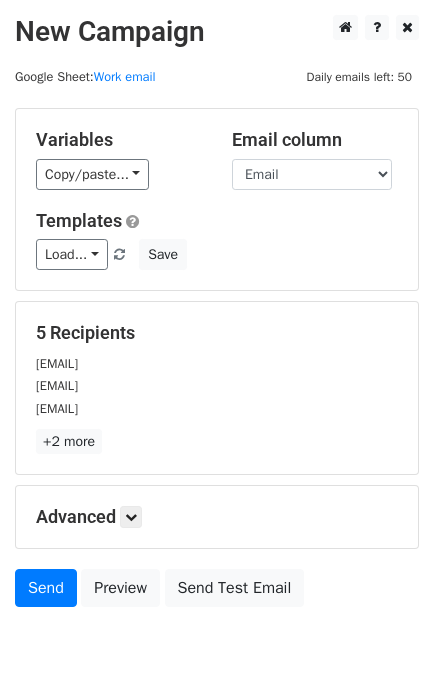 scroll, scrollTop: 98, scrollLeft: 0, axis: vertical 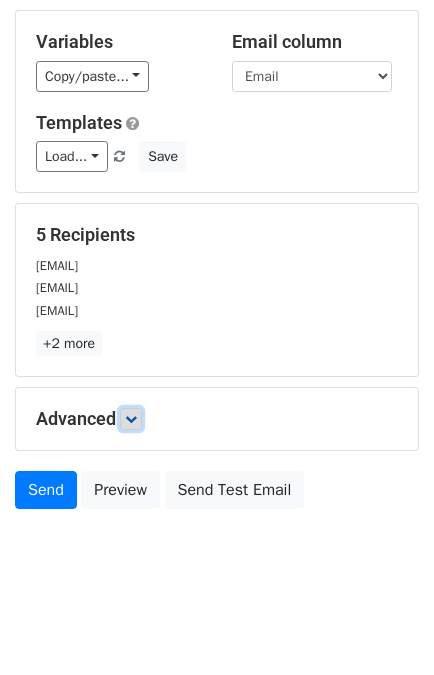 click at bounding box center [131, 419] 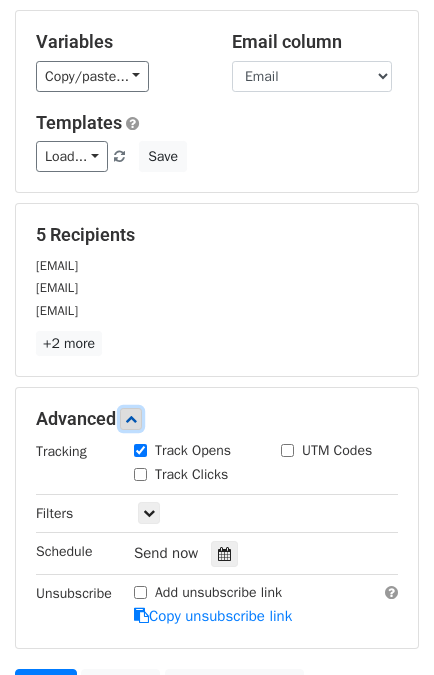 click at bounding box center [131, 419] 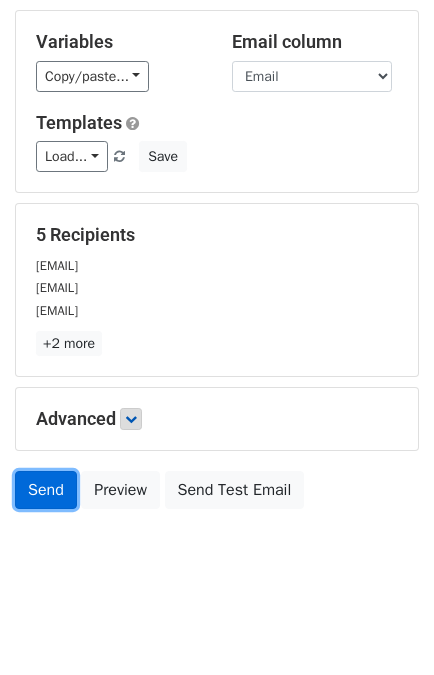 click on "Send" at bounding box center [46, 490] 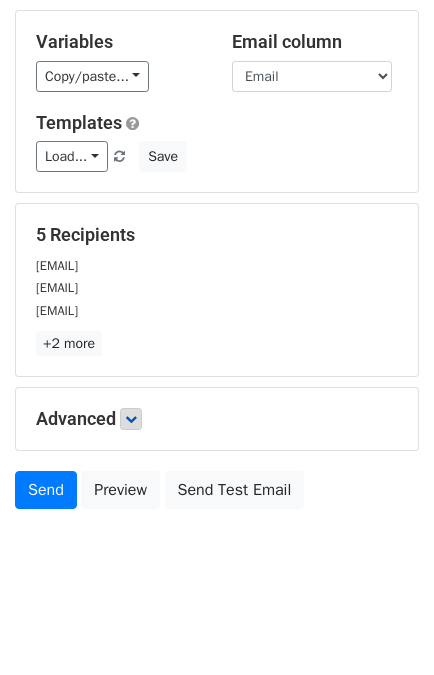 click on "Templates
Load...
ViralSnare Intro1
ViralSnare intro 2
ViralSnare Intro 5
ViralSnare Intro 4
ViralSnare Intro 3
Save" at bounding box center (217, 142) 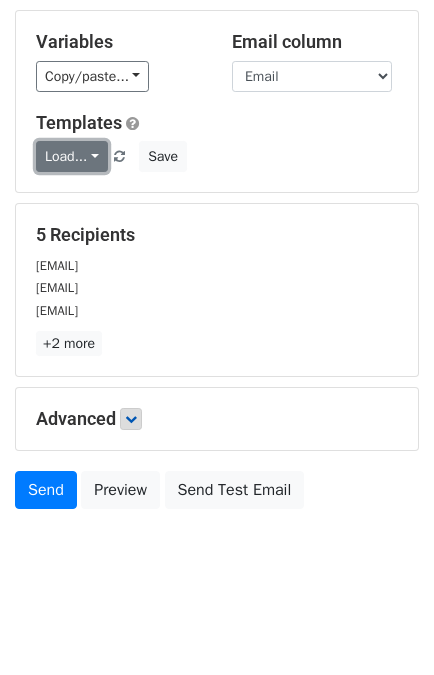 click on "Load..." at bounding box center (72, 156) 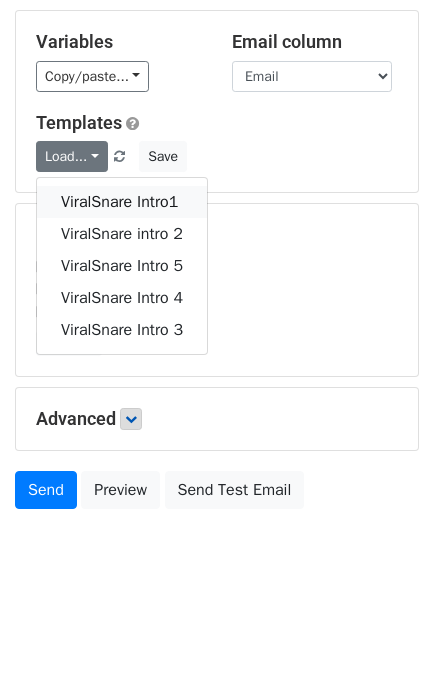 click on "ViralSnare Intro1" at bounding box center (122, 202) 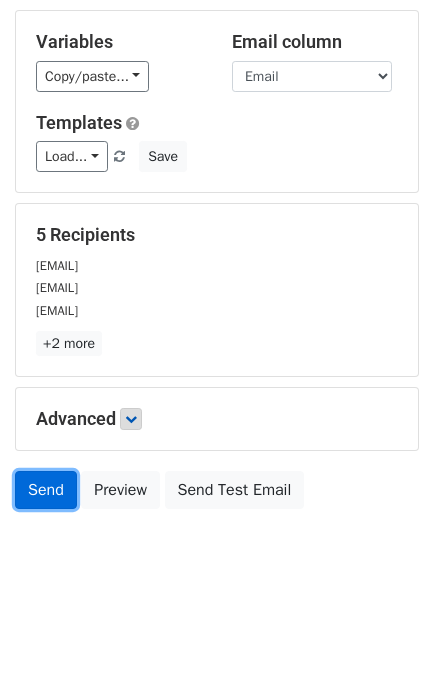 click on "Send" at bounding box center [46, 490] 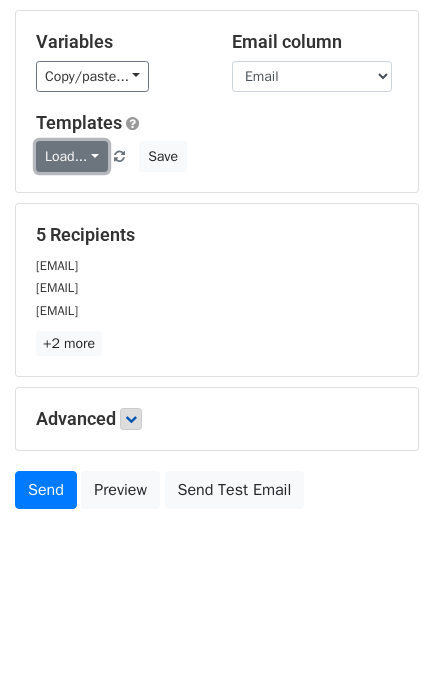 click on "Load..." at bounding box center (72, 156) 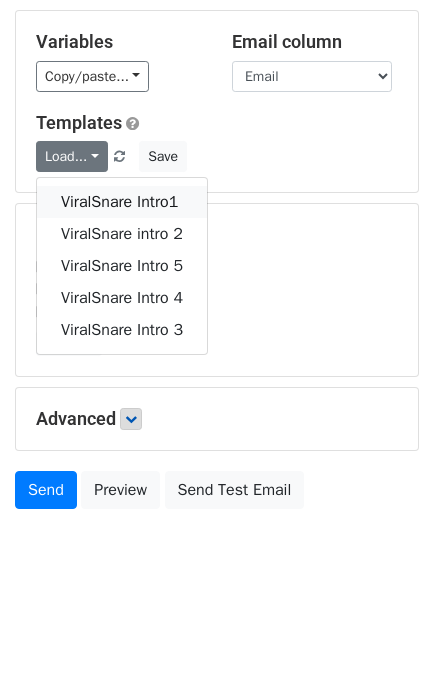 click on "ViralSnare Intro1" at bounding box center [122, 202] 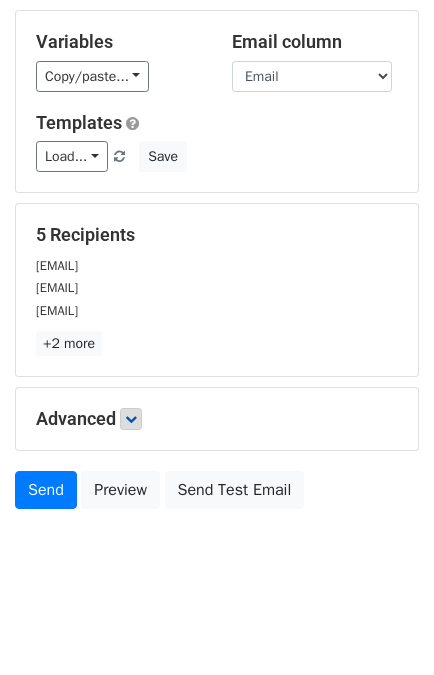 scroll, scrollTop: 0, scrollLeft: 0, axis: both 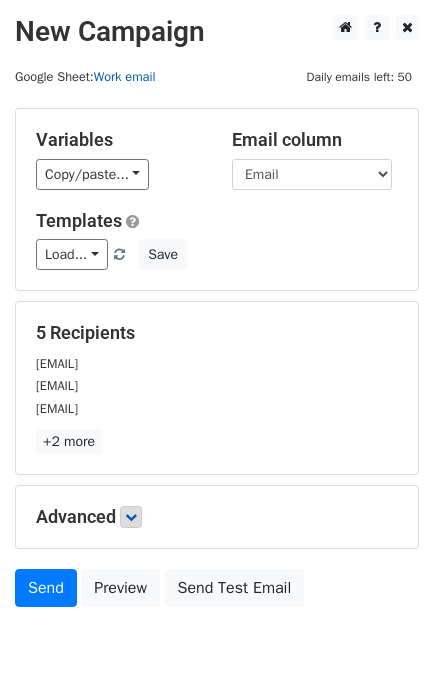 click on "Work email" at bounding box center (125, 77) 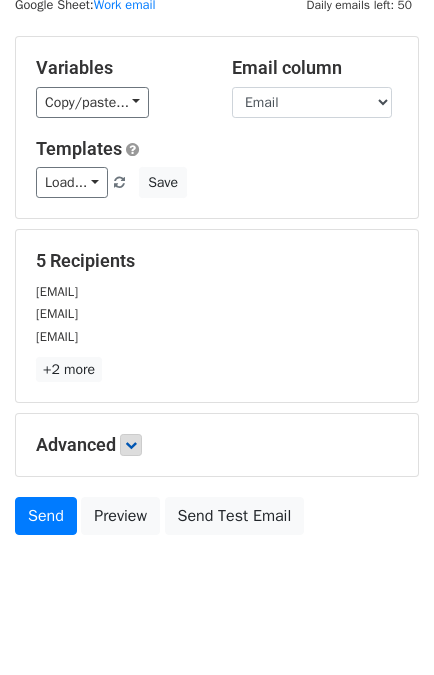 scroll, scrollTop: 98, scrollLeft: 0, axis: vertical 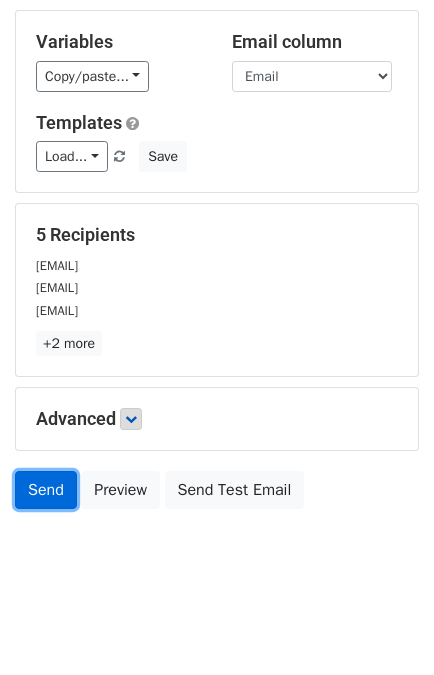 click on "Send" at bounding box center (46, 490) 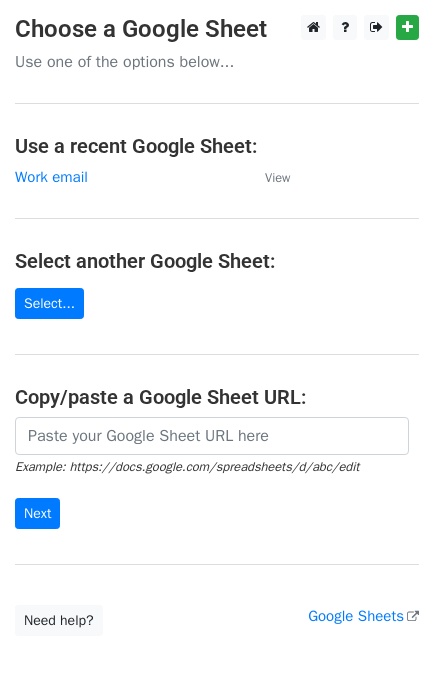 scroll, scrollTop: 0, scrollLeft: 0, axis: both 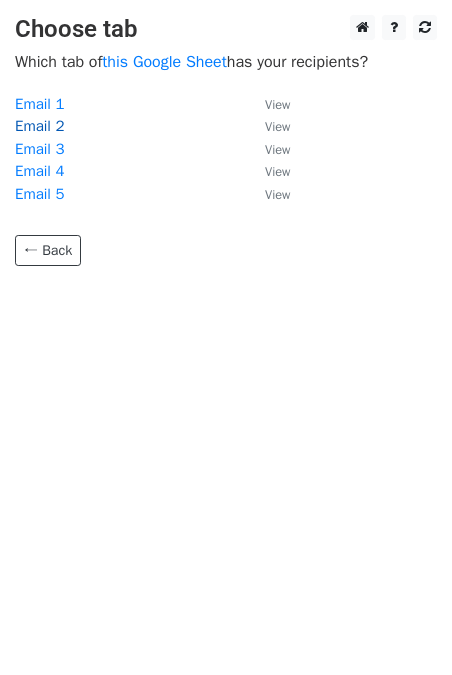 click on "Email 2" at bounding box center (39, 126) 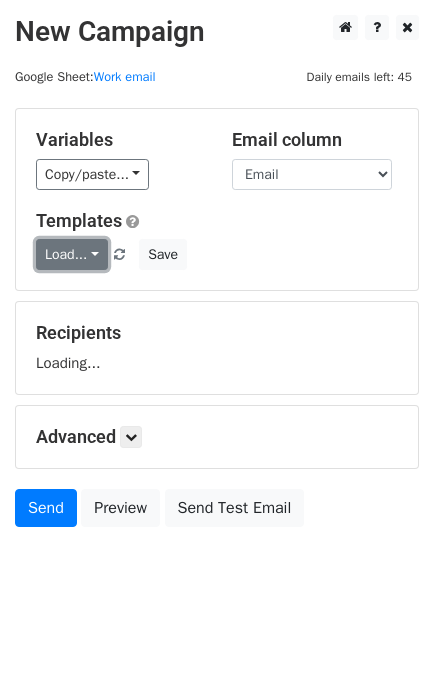 scroll, scrollTop: 0, scrollLeft: 0, axis: both 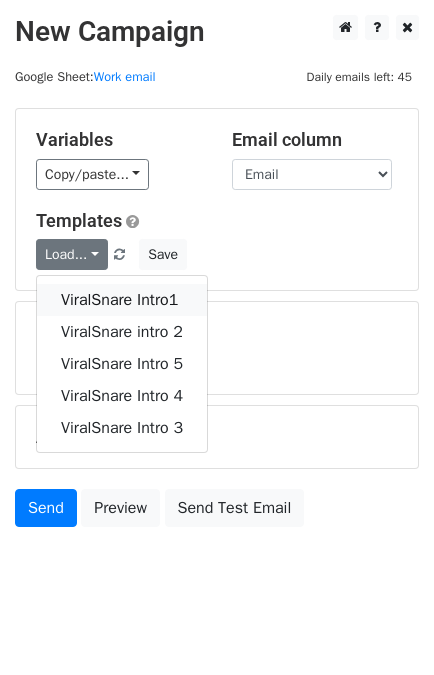 click on "ViralSnare Intro1" at bounding box center [122, 300] 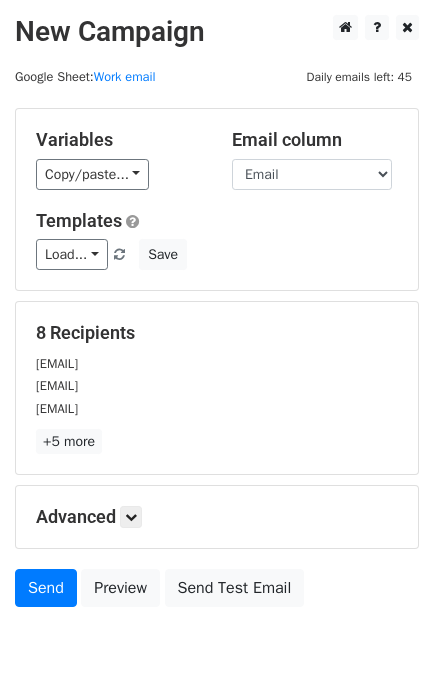 scroll, scrollTop: 98, scrollLeft: 0, axis: vertical 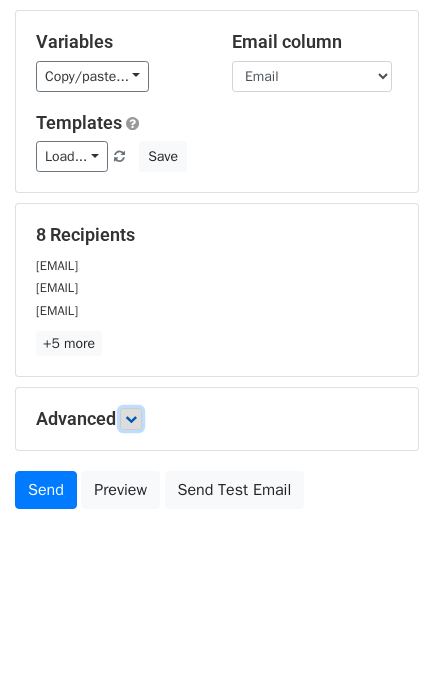 click at bounding box center [131, 419] 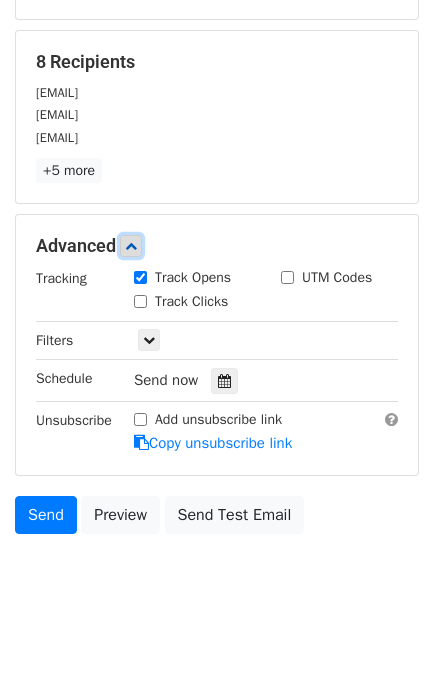 scroll, scrollTop: 275, scrollLeft: 0, axis: vertical 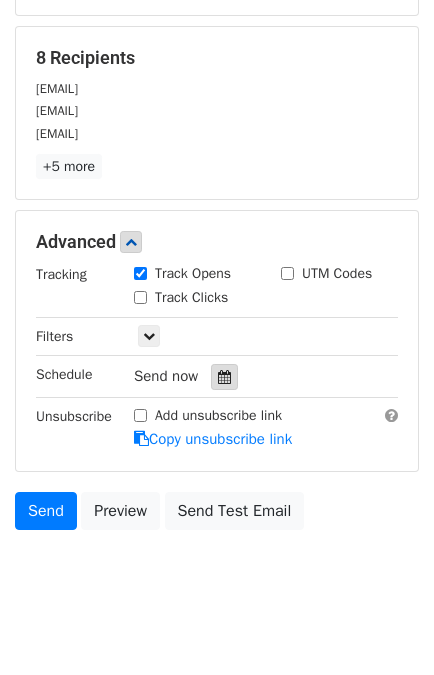 click at bounding box center (224, 377) 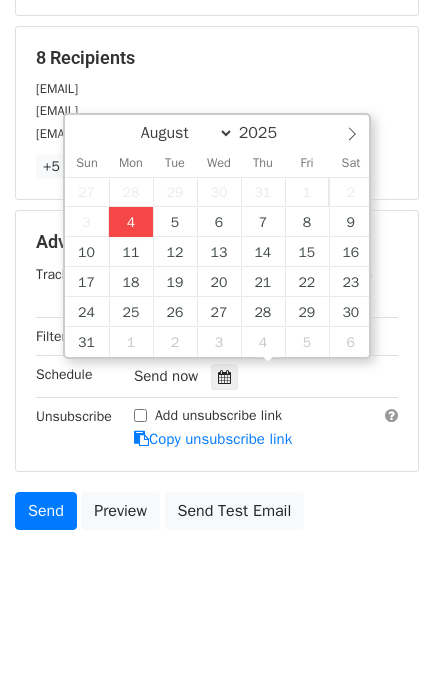 type on "2025-08-04 15:11" 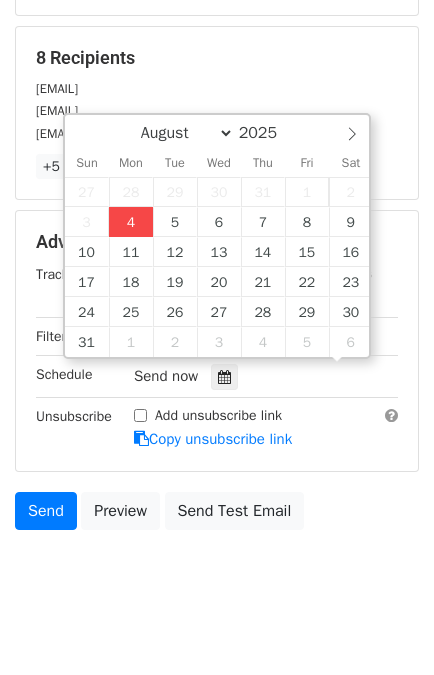 scroll, scrollTop: 0, scrollLeft: 0, axis: both 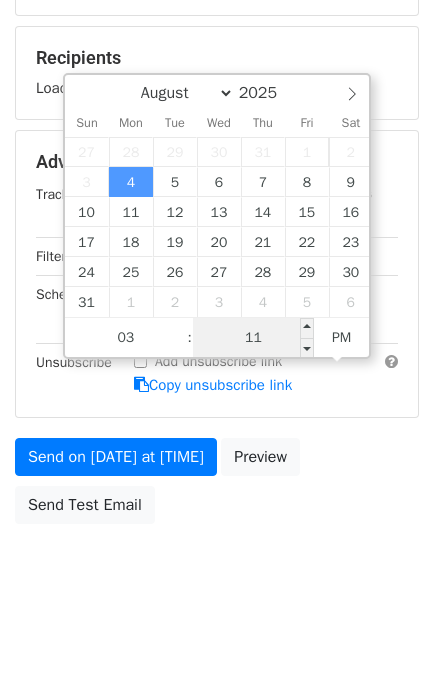 click on "11" at bounding box center (254, 338) 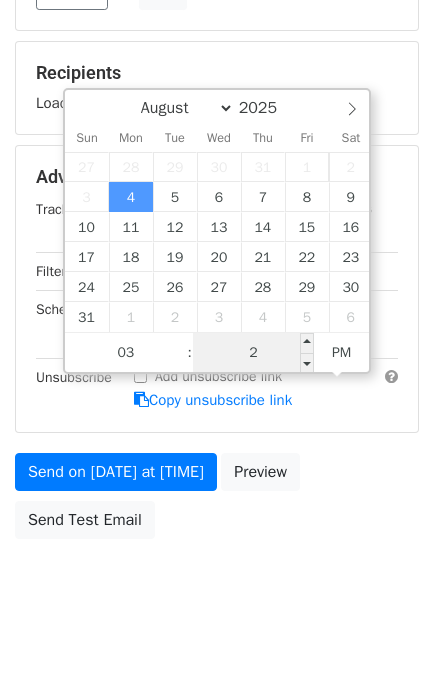 type on "20" 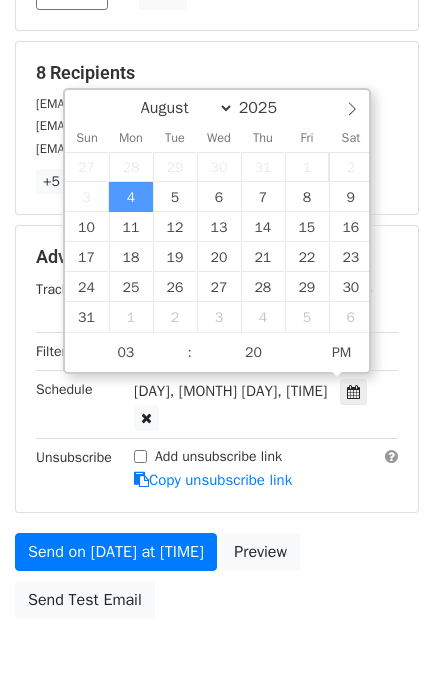 type on "2025-08-04 15:20" 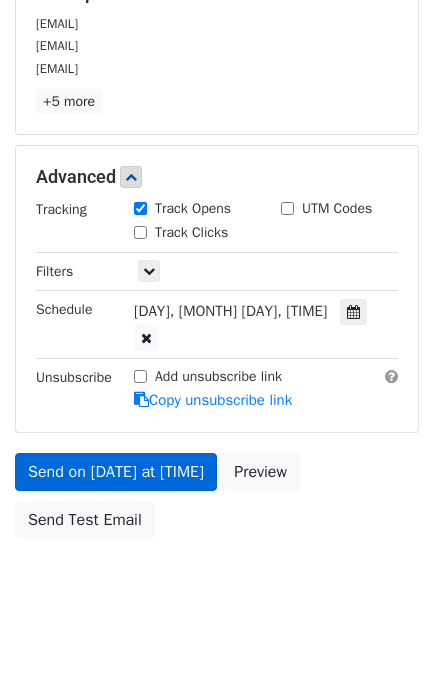 scroll, scrollTop: 260, scrollLeft: 0, axis: vertical 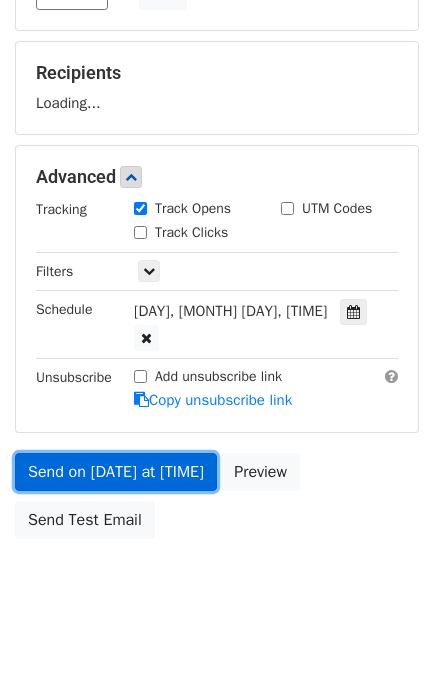 click on "Send on Aug 4 at 3:20pm" at bounding box center (116, 472) 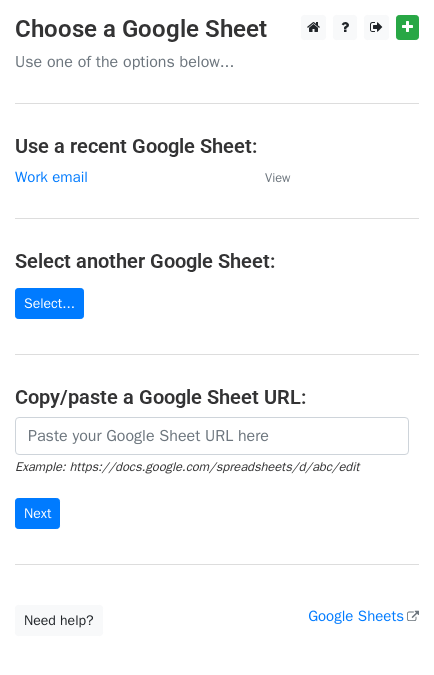 scroll, scrollTop: 0, scrollLeft: 0, axis: both 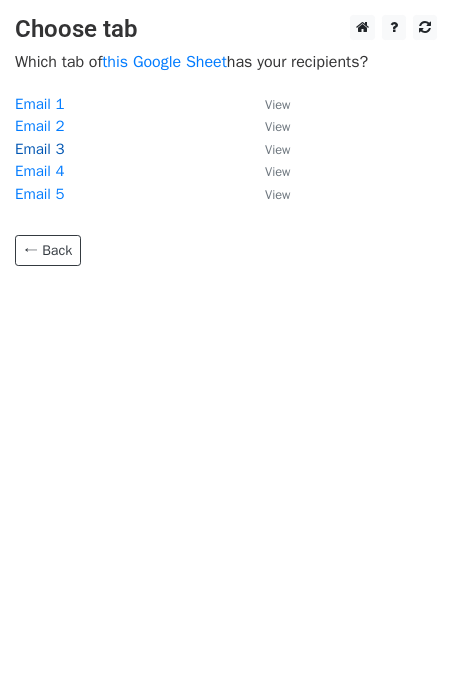 click on "Email 3" at bounding box center (39, 149) 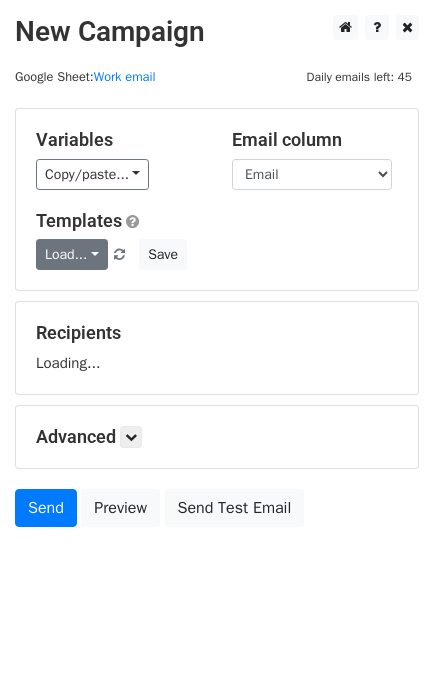 scroll, scrollTop: 0, scrollLeft: 0, axis: both 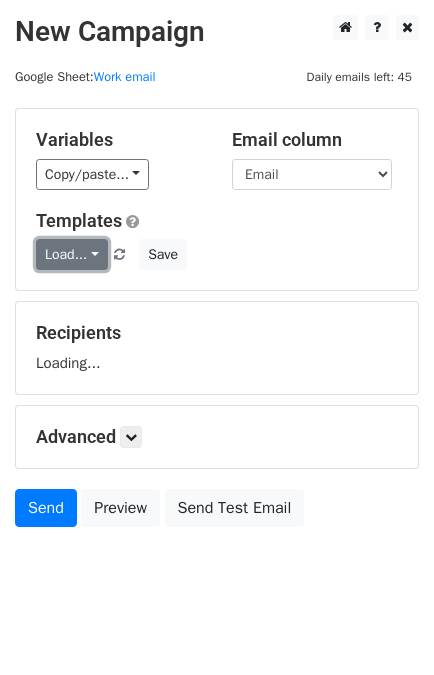 click on "Load..." at bounding box center (72, 254) 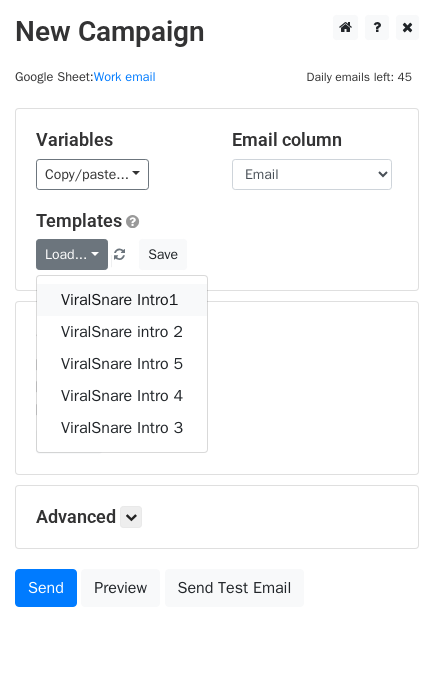 click on "ViralSnare Intro1" at bounding box center [122, 300] 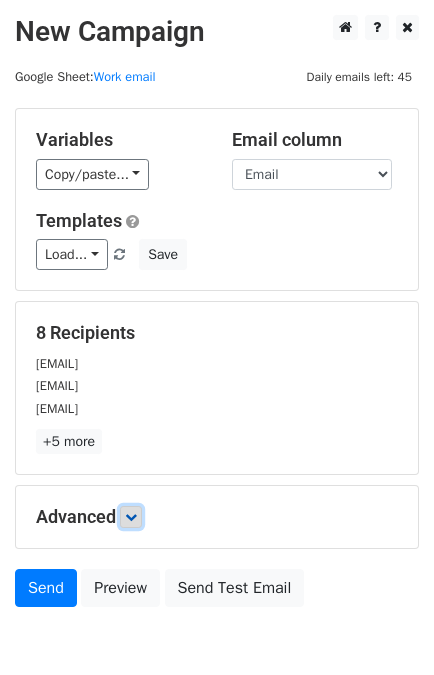 click at bounding box center (131, 517) 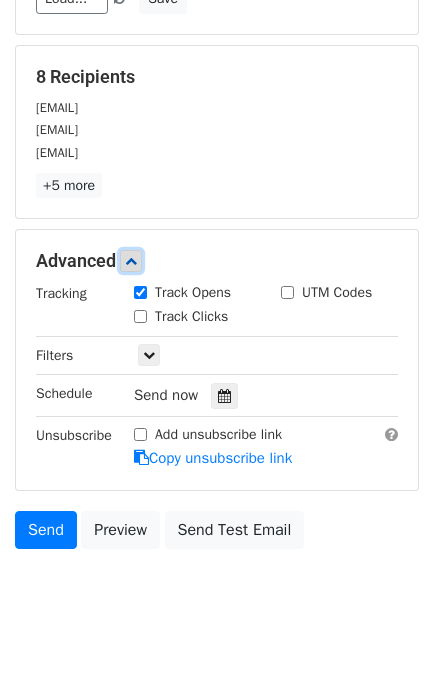 scroll, scrollTop: 293, scrollLeft: 0, axis: vertical 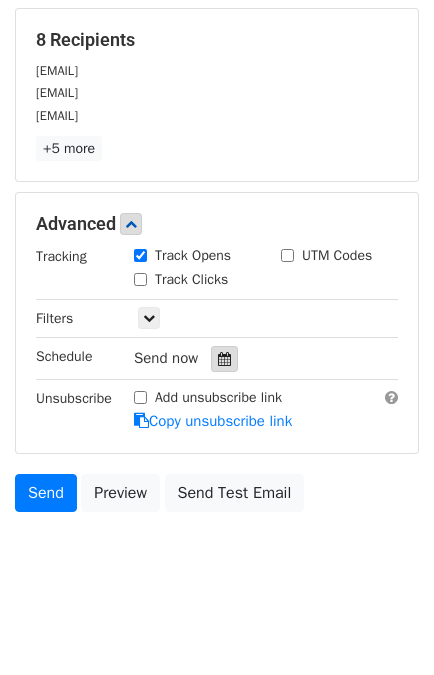 click at bounding box center [224, 359] 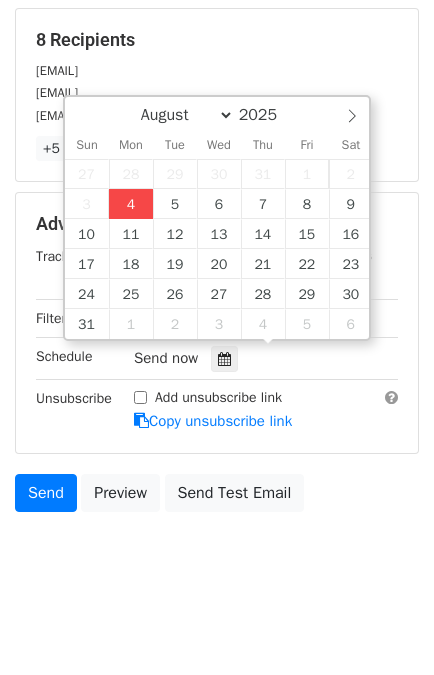 type on "[DATE] [TIME]" 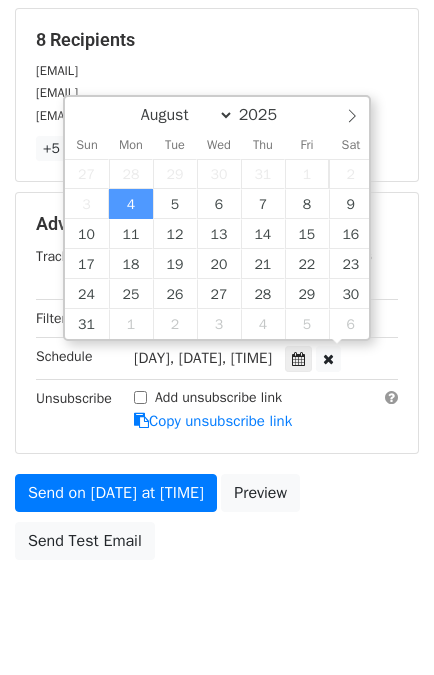 scroll, scrollTop: 0, scrollLeft: 0, axis: both 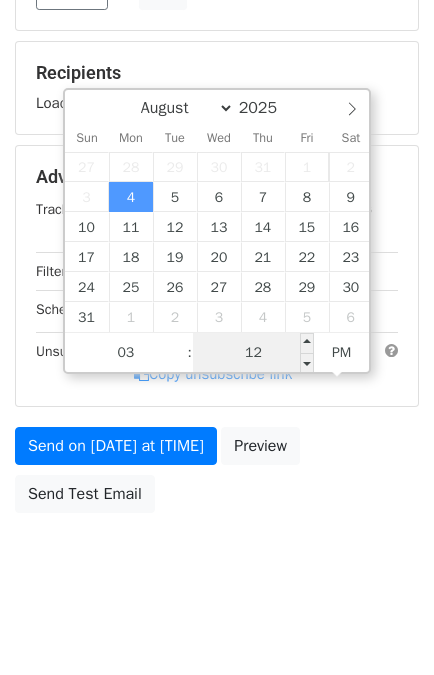 click on "12" at bounding box center [254, 353] 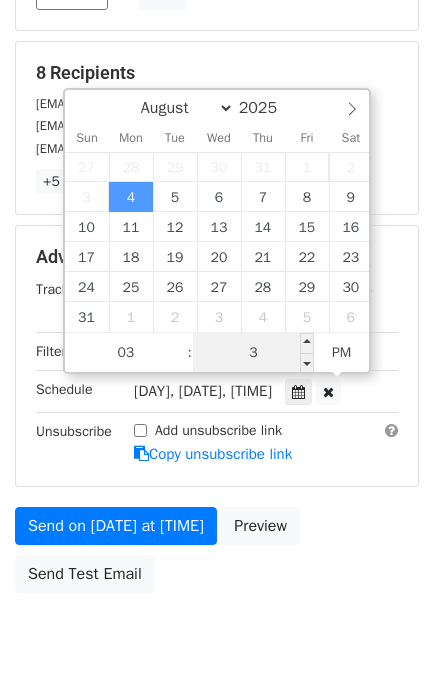 type on "30" 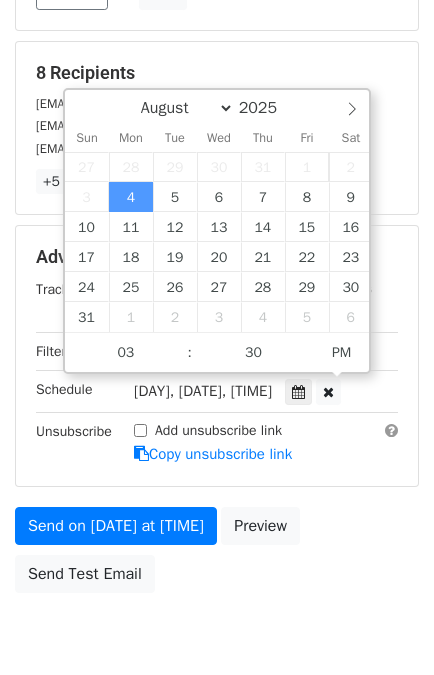 type on "[DATE] [TIME]" 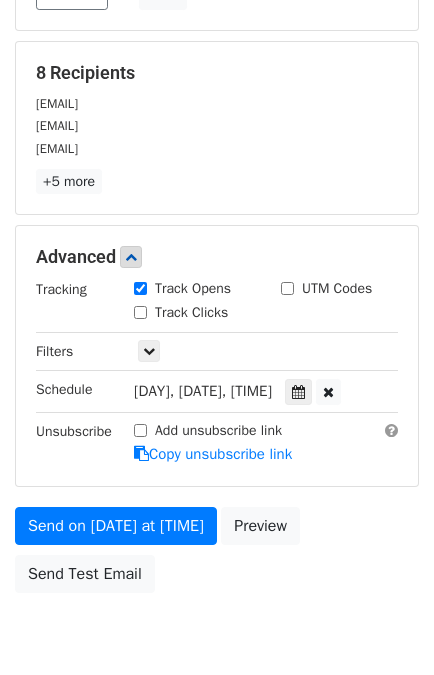 scroll, scrollTop: 340, scrollLeft: 0, axis: vertical 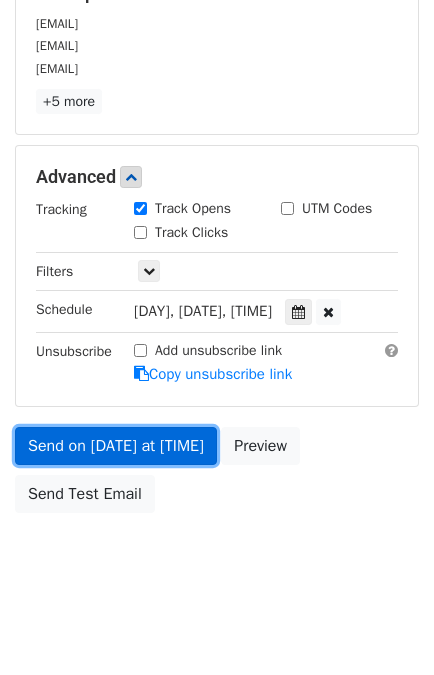 click on "Send on [DATE] at [TIME]" at bounding box center (116, 446) 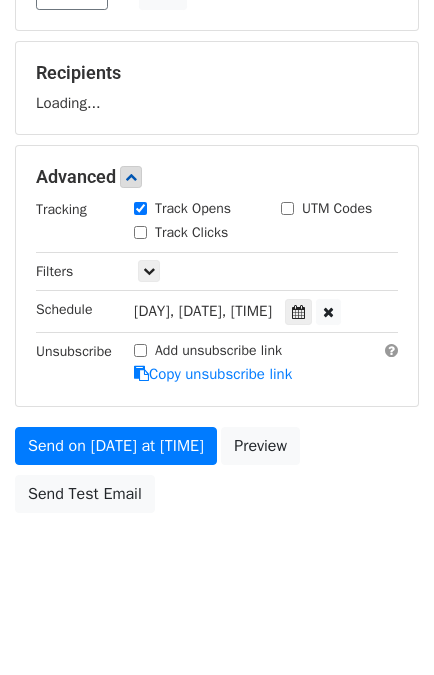 scroll, scrollTop: 340, scrollLeft: 0, axis: vertical 